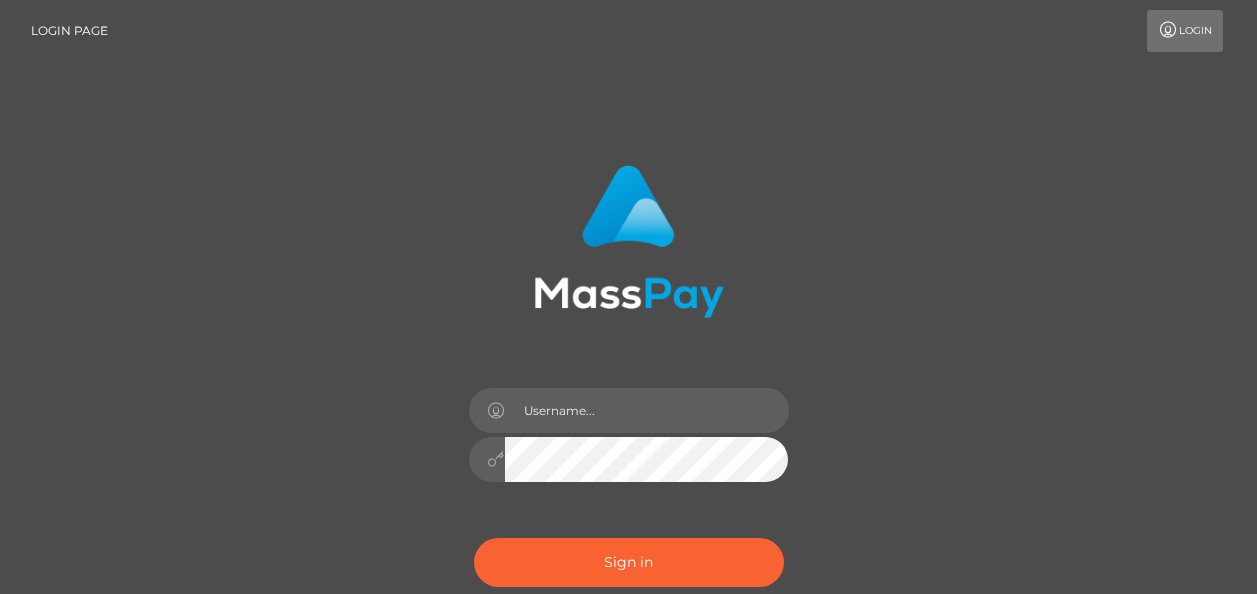 scroll, scrollTop: 0, scrollLeft: 0, axis: both 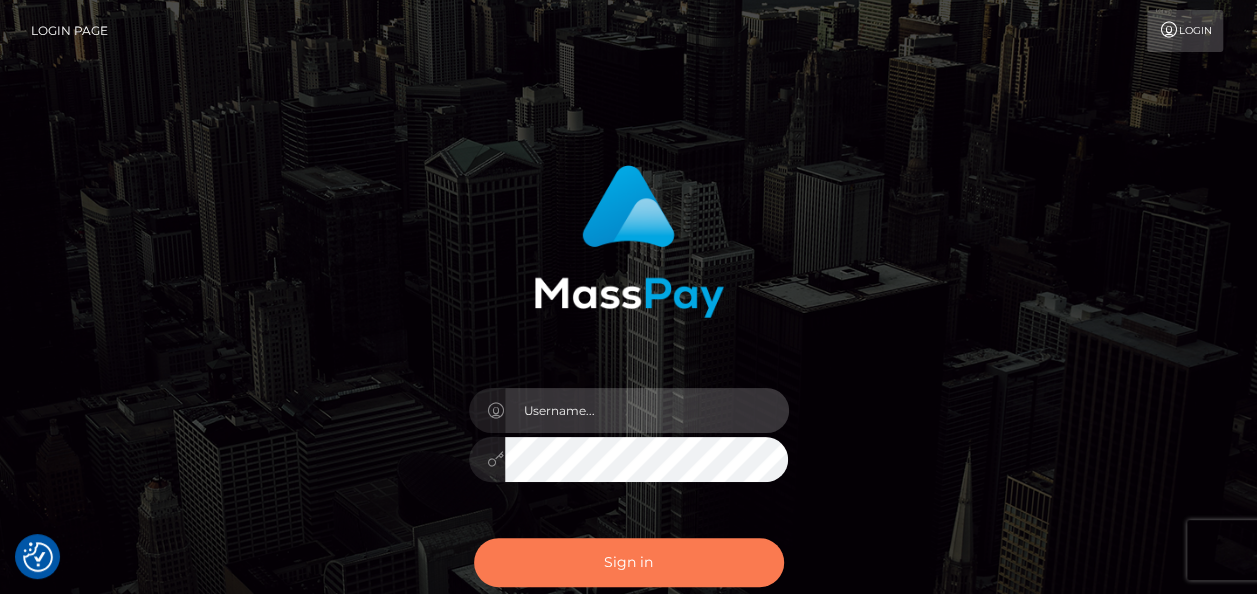 type on "india.of" 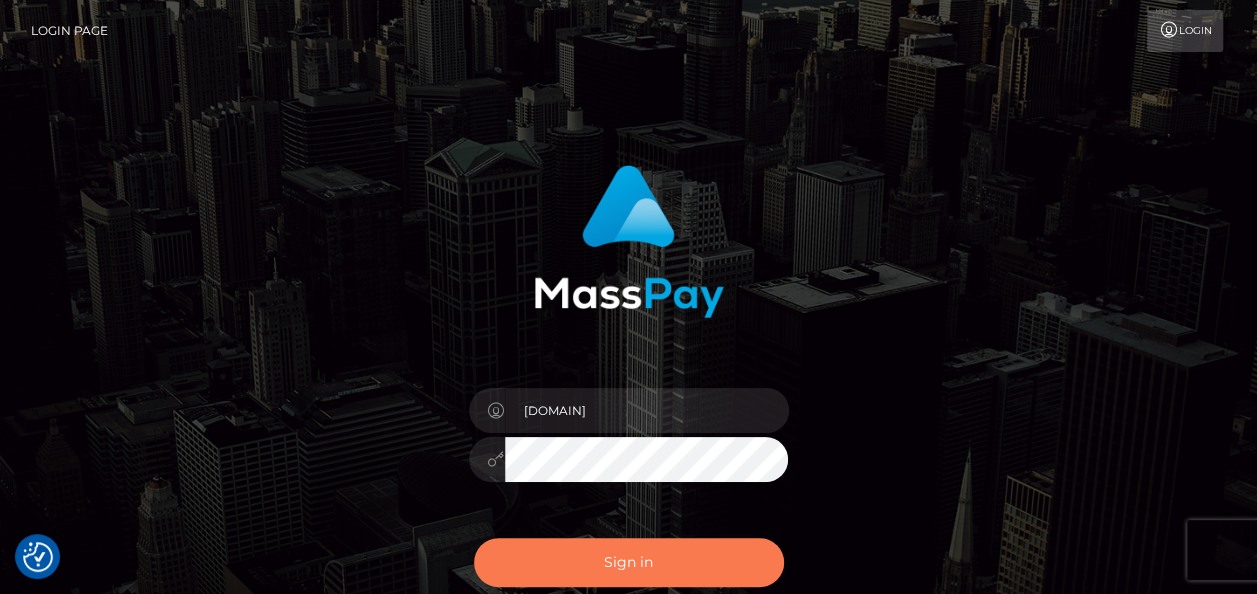 click on "Sign in" at bounding box center [629, 562] 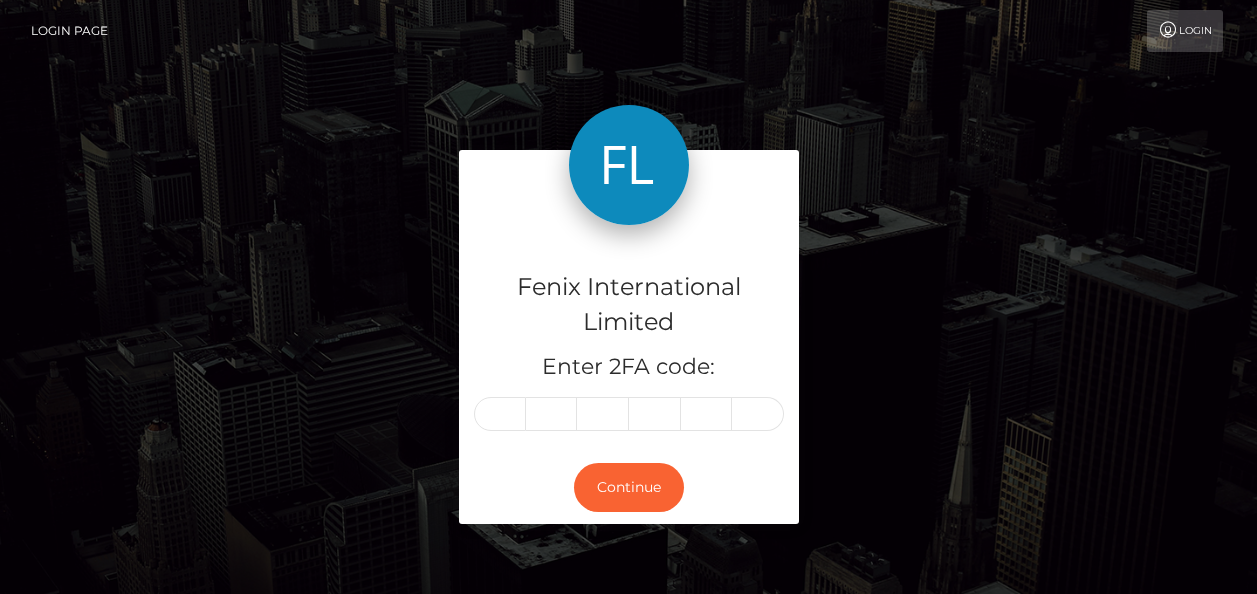 scroll, scrollTop: 0, scrollLeft: 0, axis: both 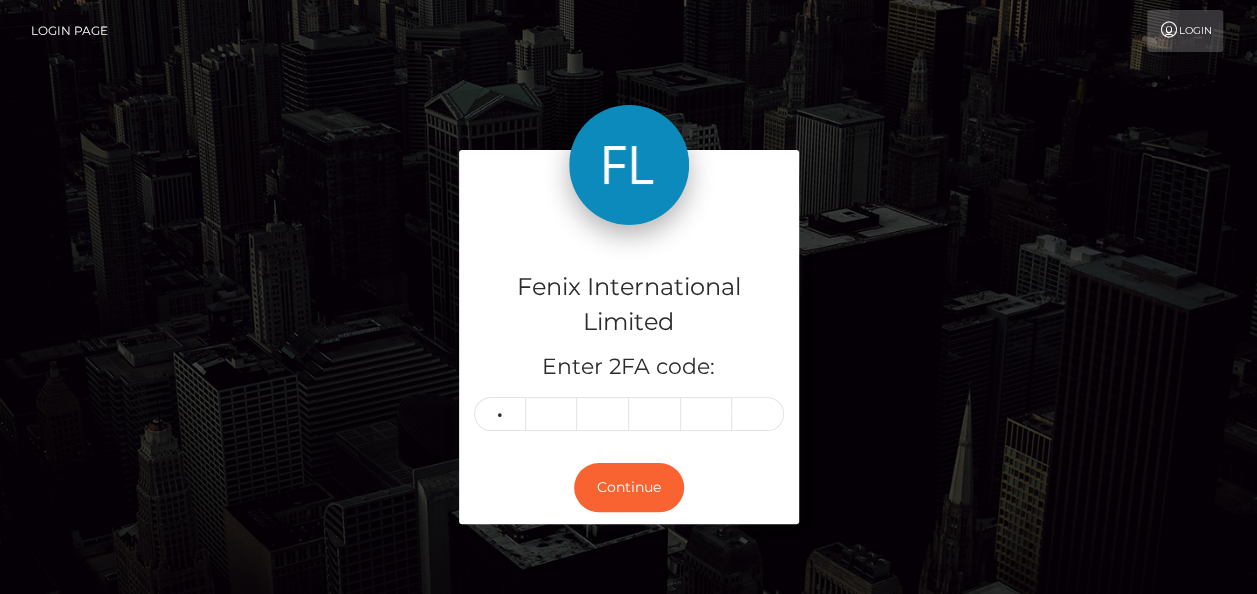 type on "6" 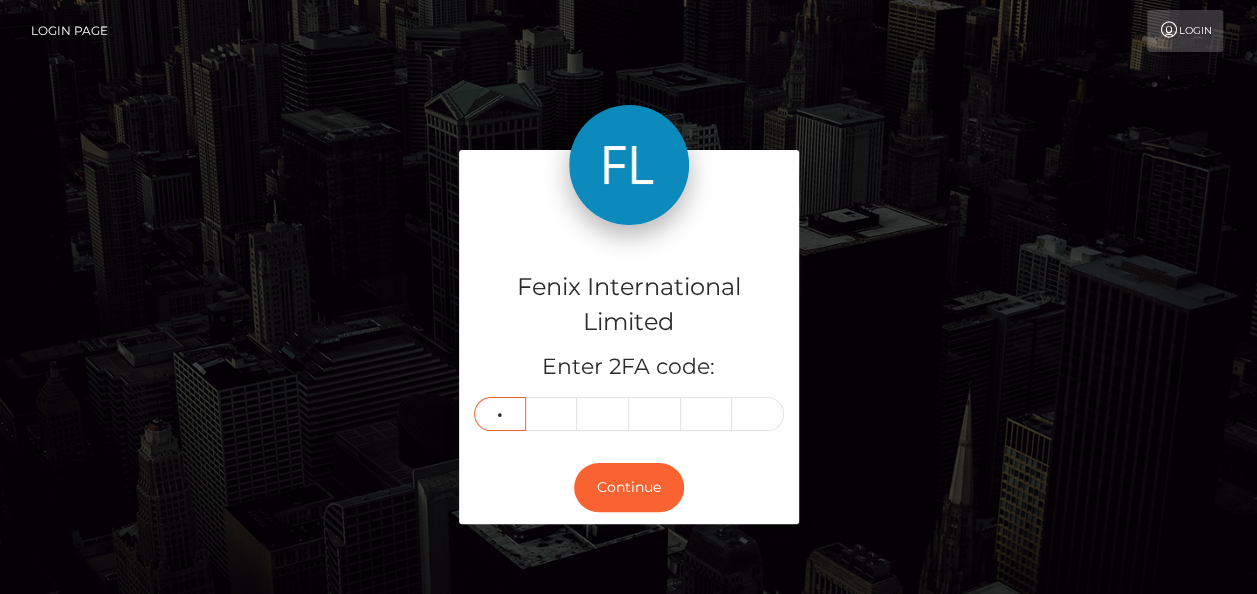 type on "2" 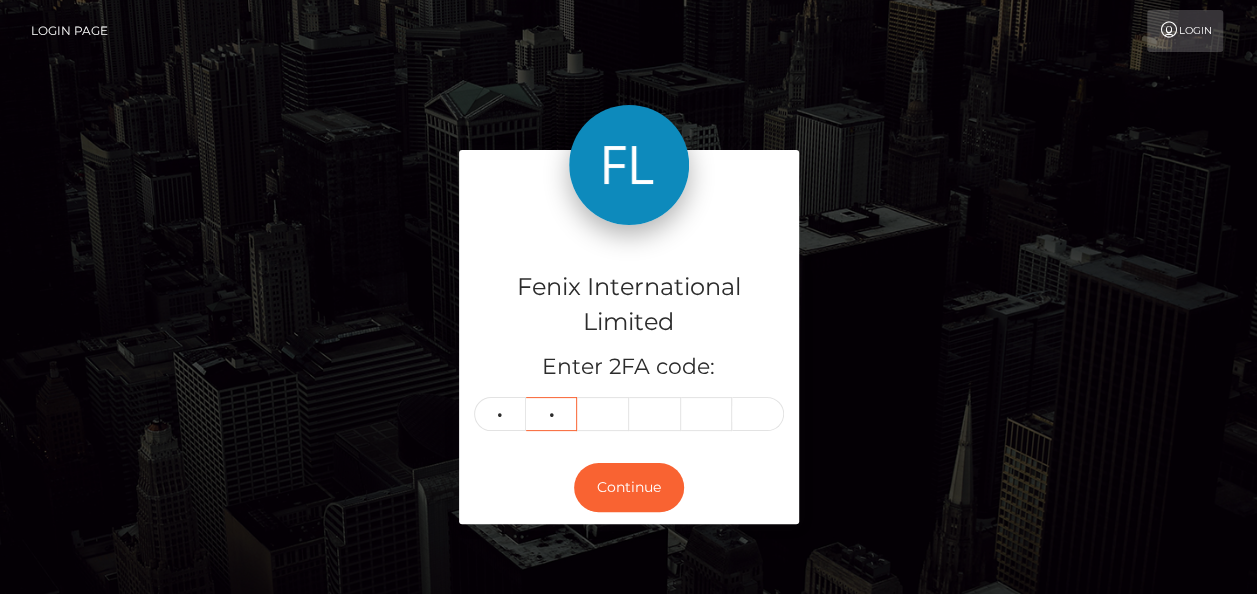 type on "1" 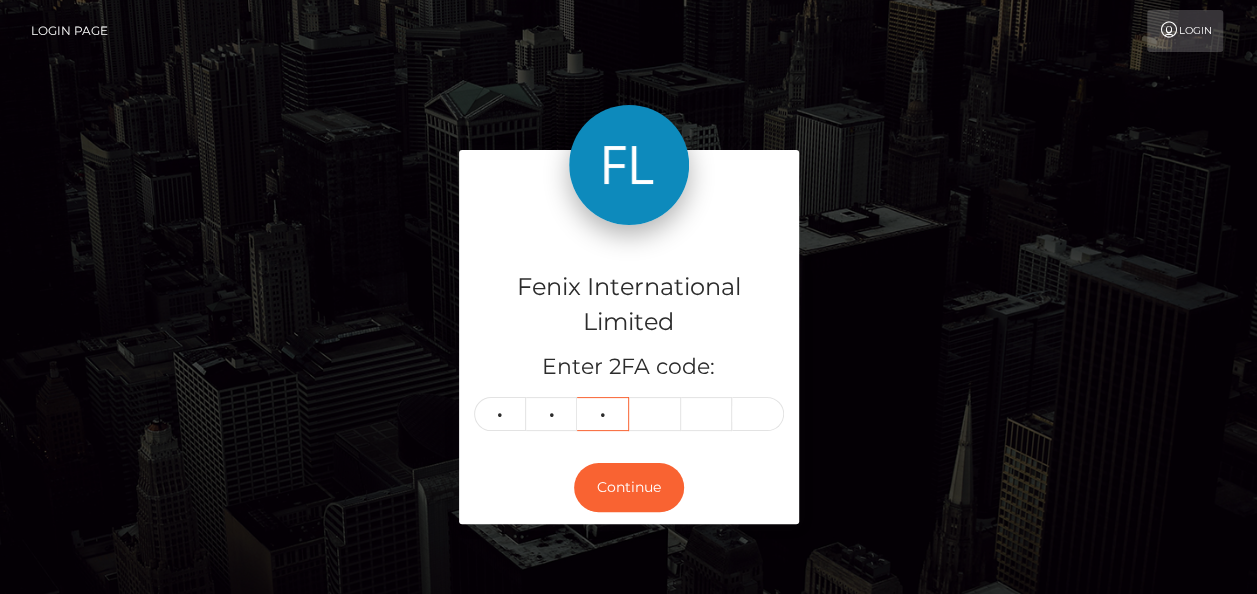 type on "0" 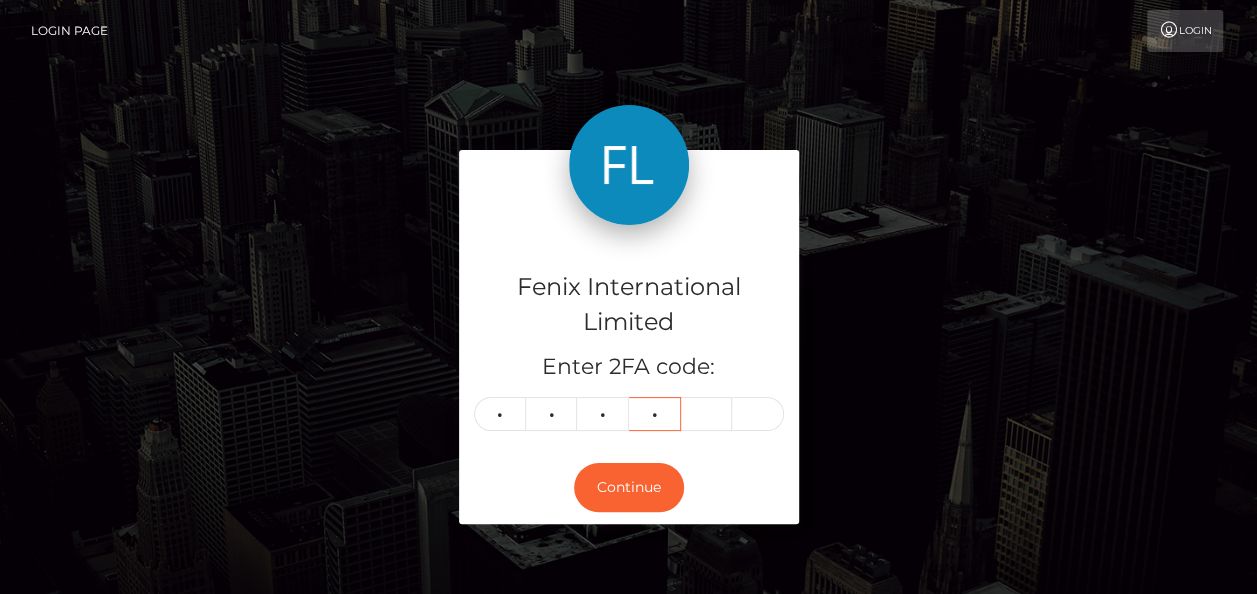 type on "4" 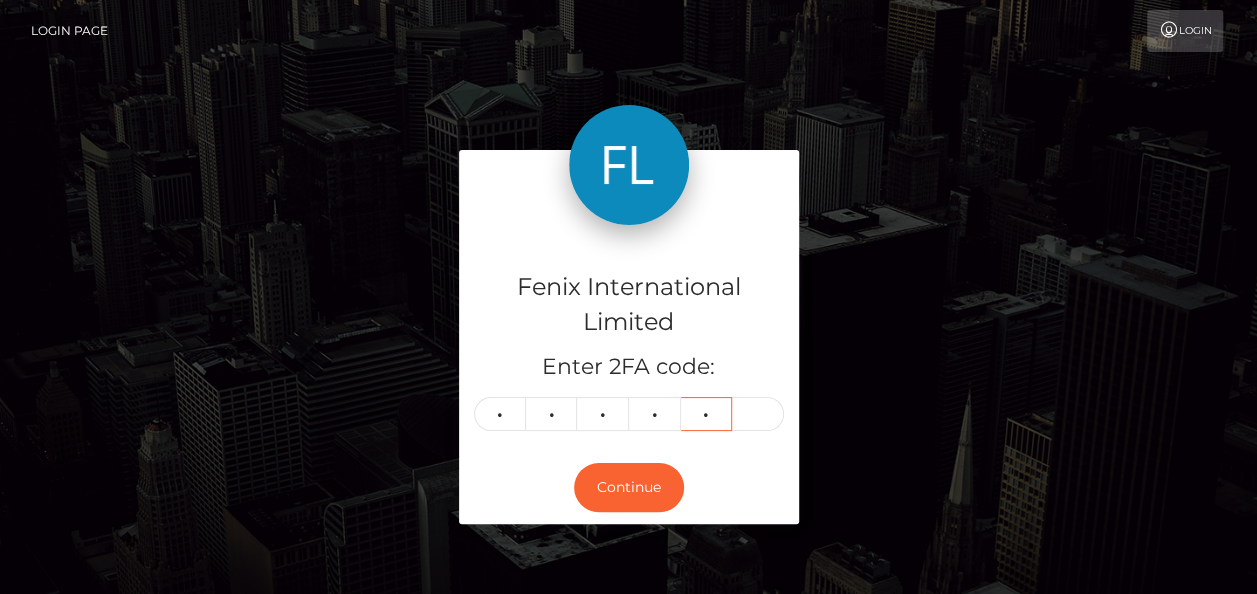 type on "9" 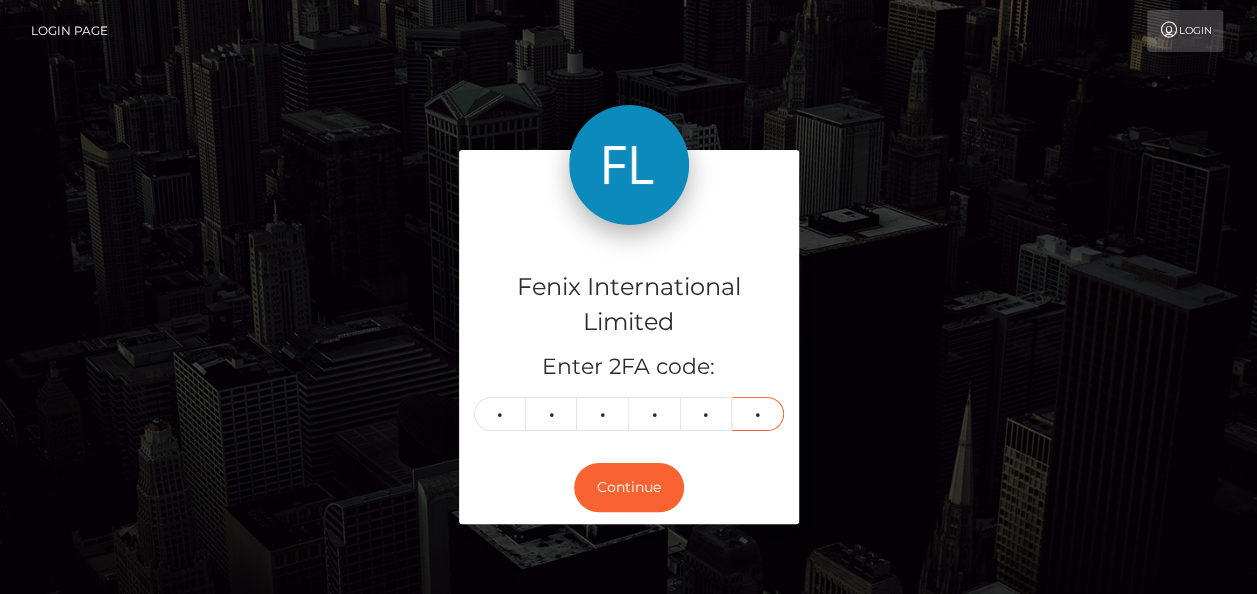 type on "6" 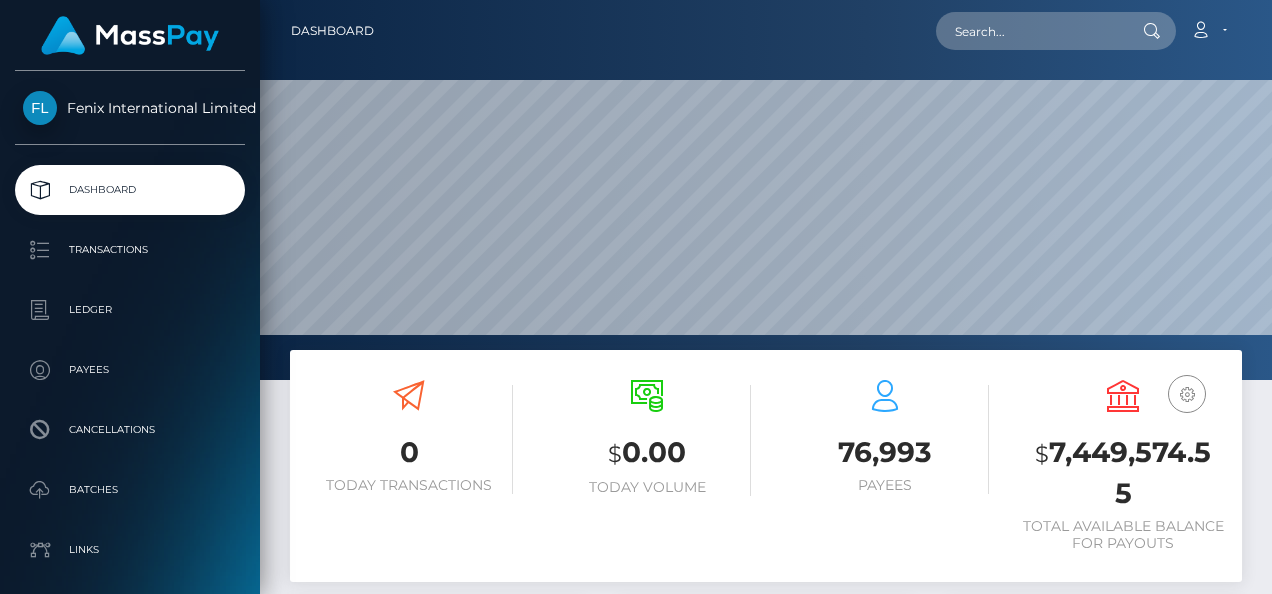 scroll, scrollTop: 0, scrollLeft: 0, axis: both 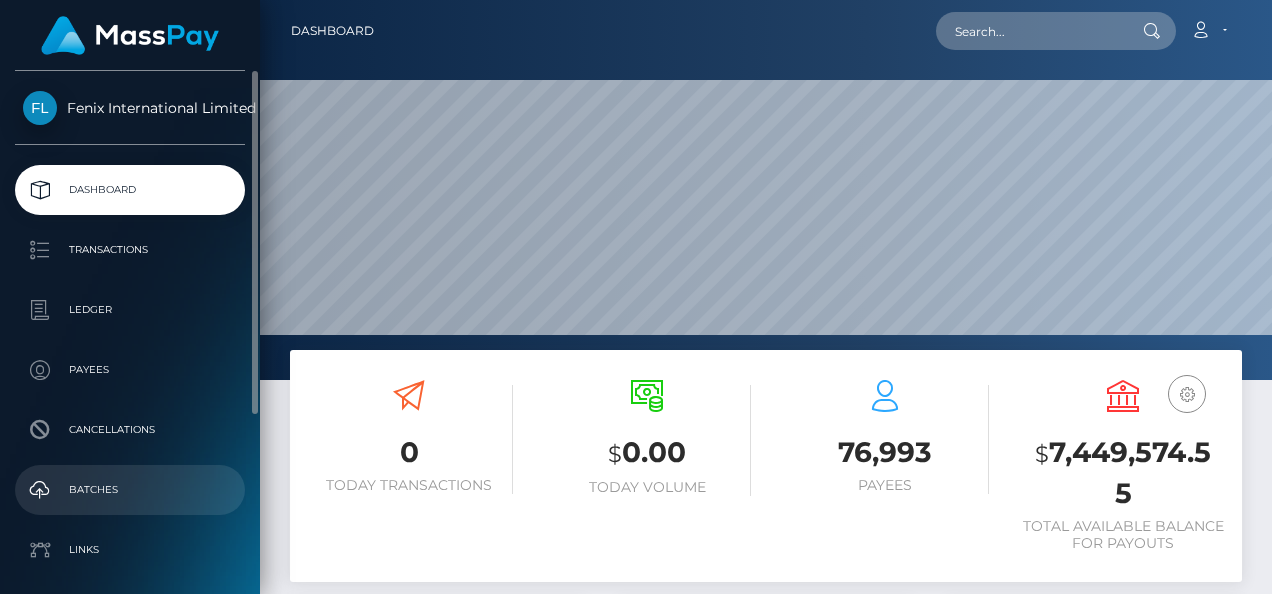 click on "Batches" at bounding box center [130, 490] 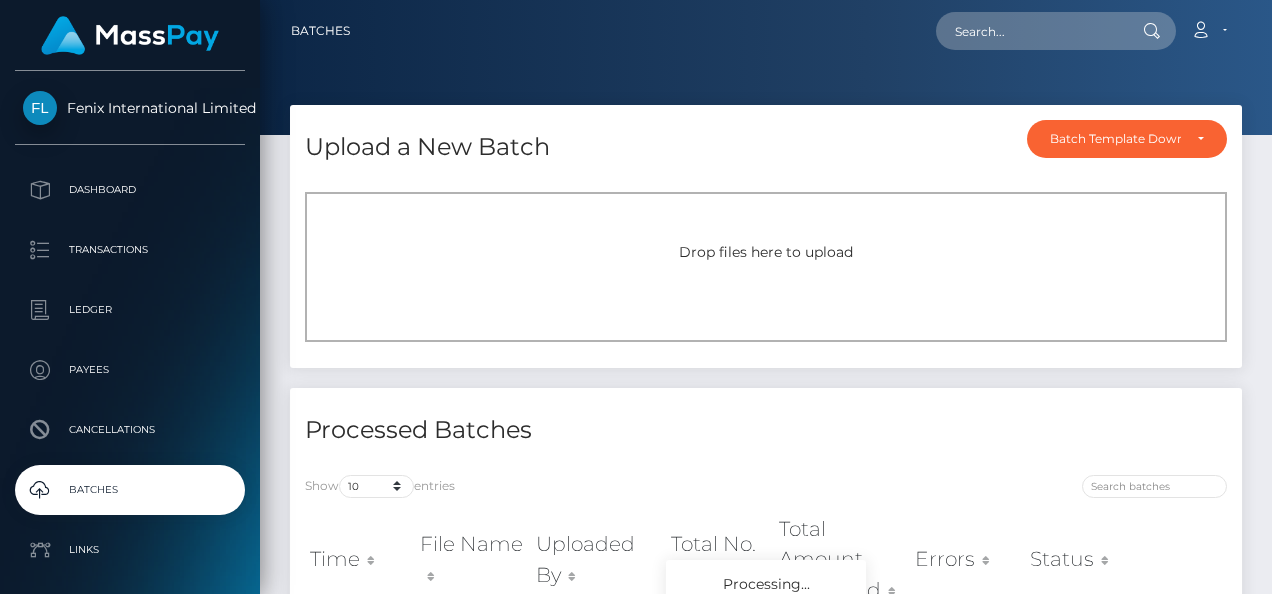 scroll, scrollTop: 0, scrollLeft: 0, axis: both 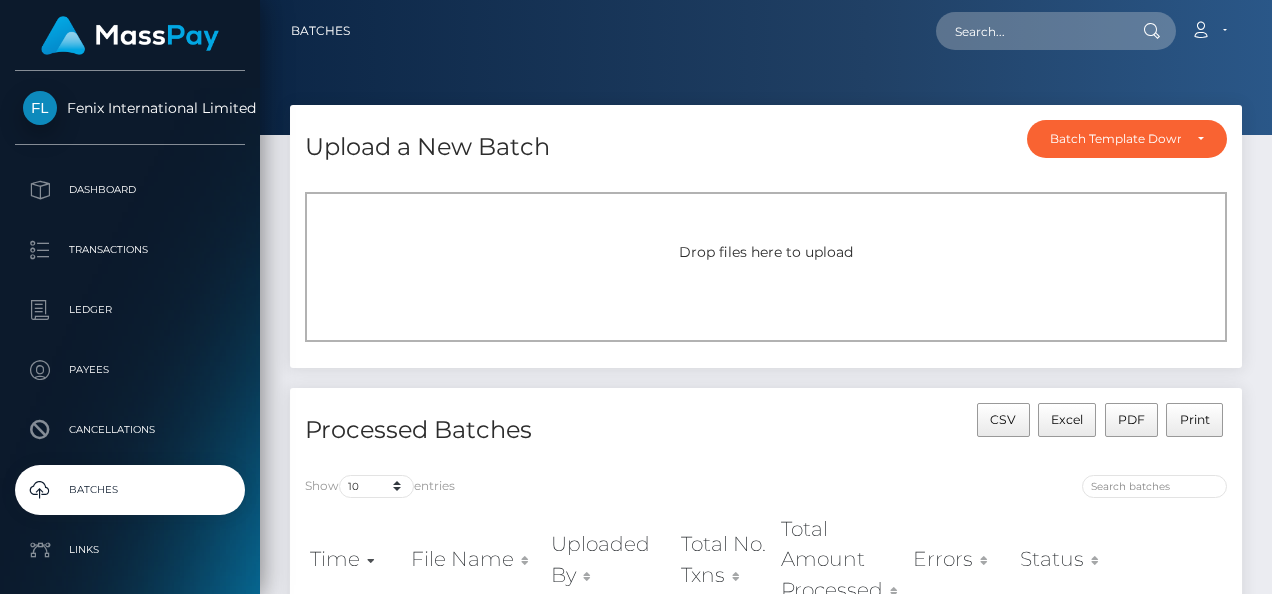 click on "Drop files here to upload" at bounding box center (766, 267) 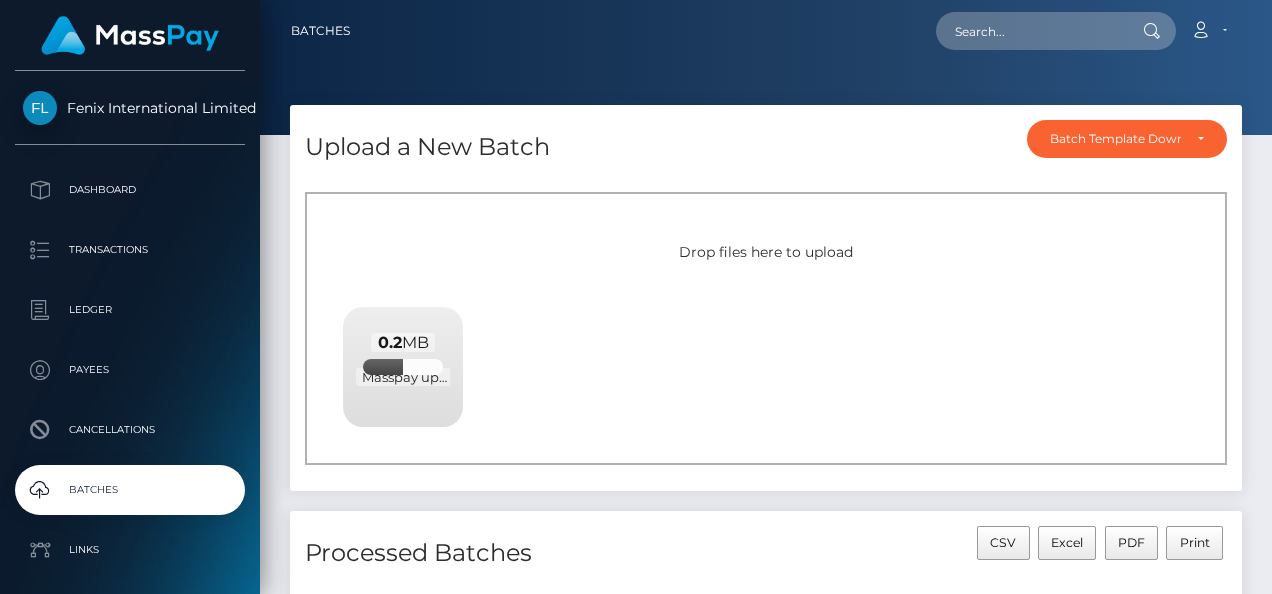 scroll, scrollTop: 200, scrollLeft: 0, axis: vertical 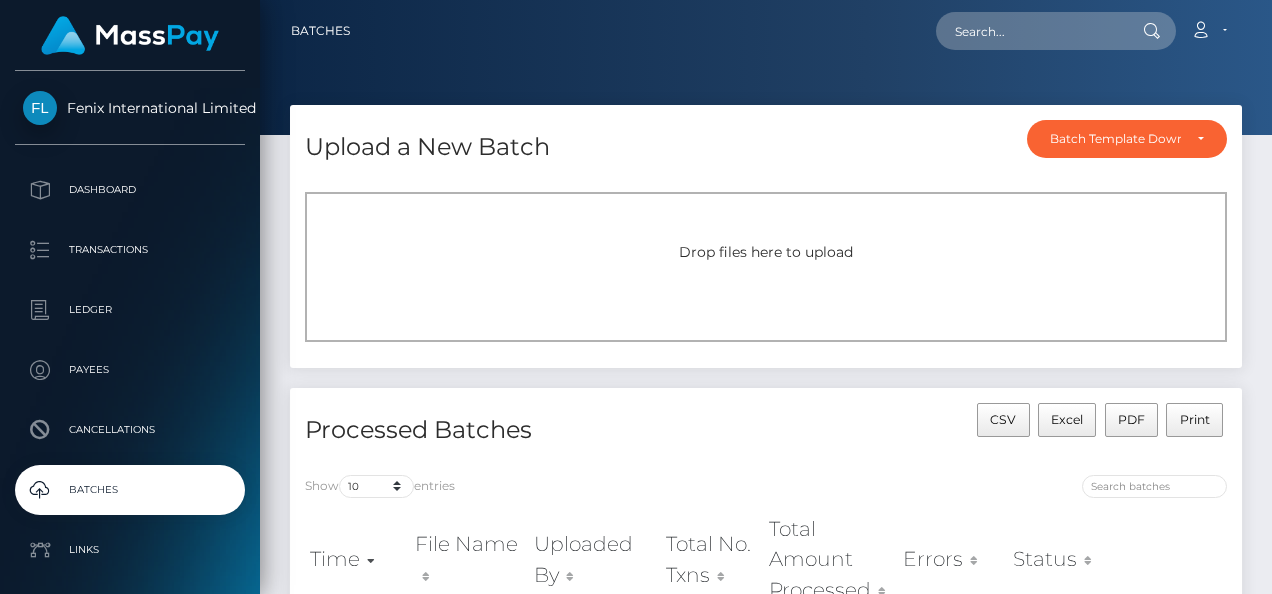 click on "Drop files here to upload" at bounding box center [766, 267] 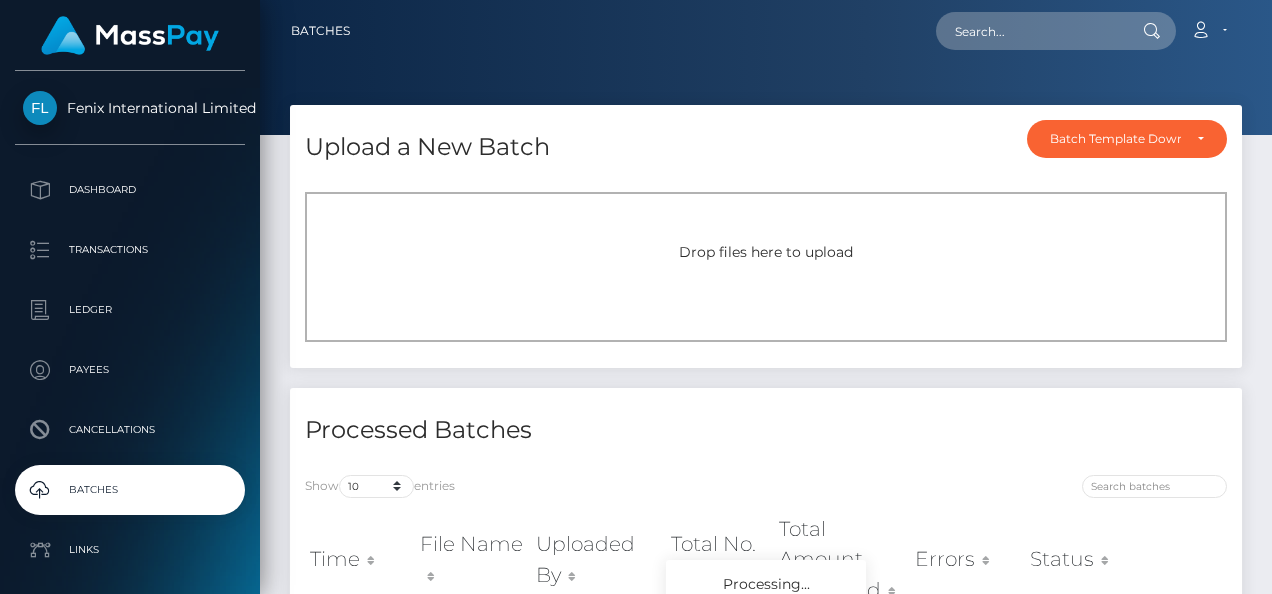 scroll, scrollTop: 0, scrollLeft: 0, axis: both 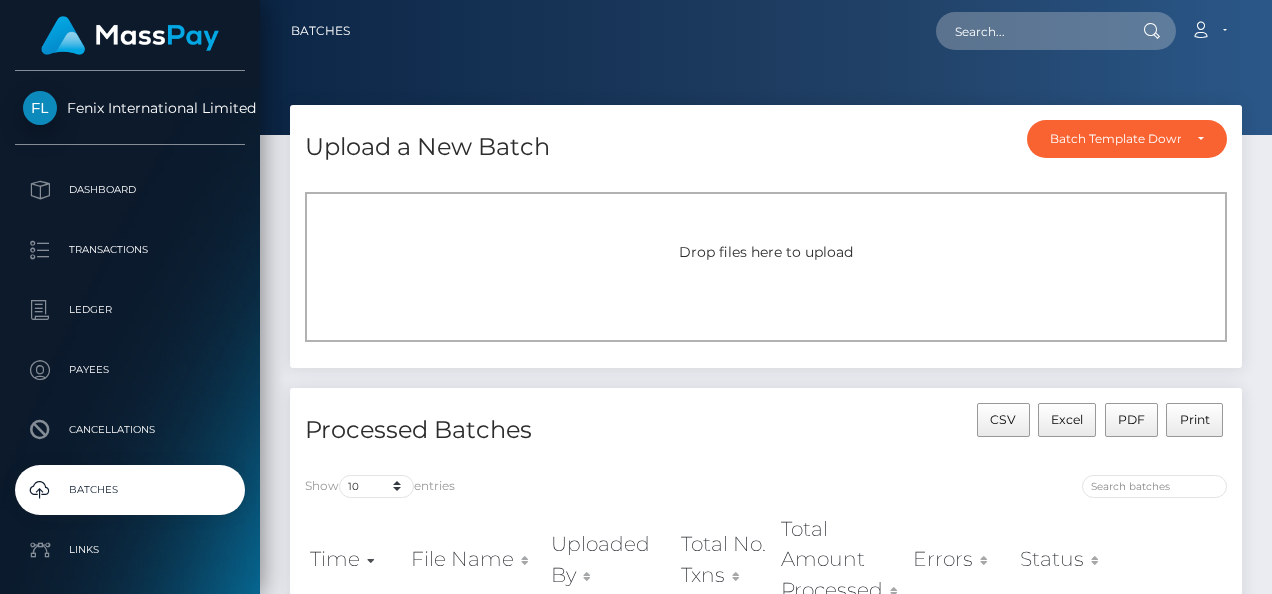 click on "Drop files here to upload" at bounding box center [766, 252] 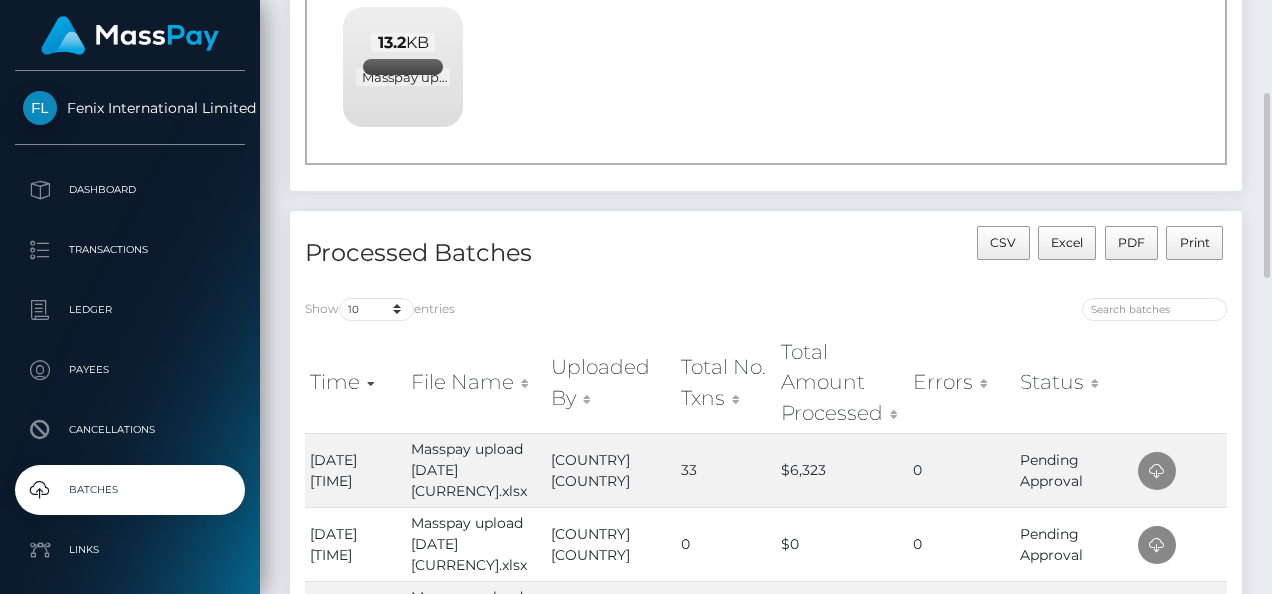 scroll, scrollTop: 400, scrollLeft: 0, axis: vertical 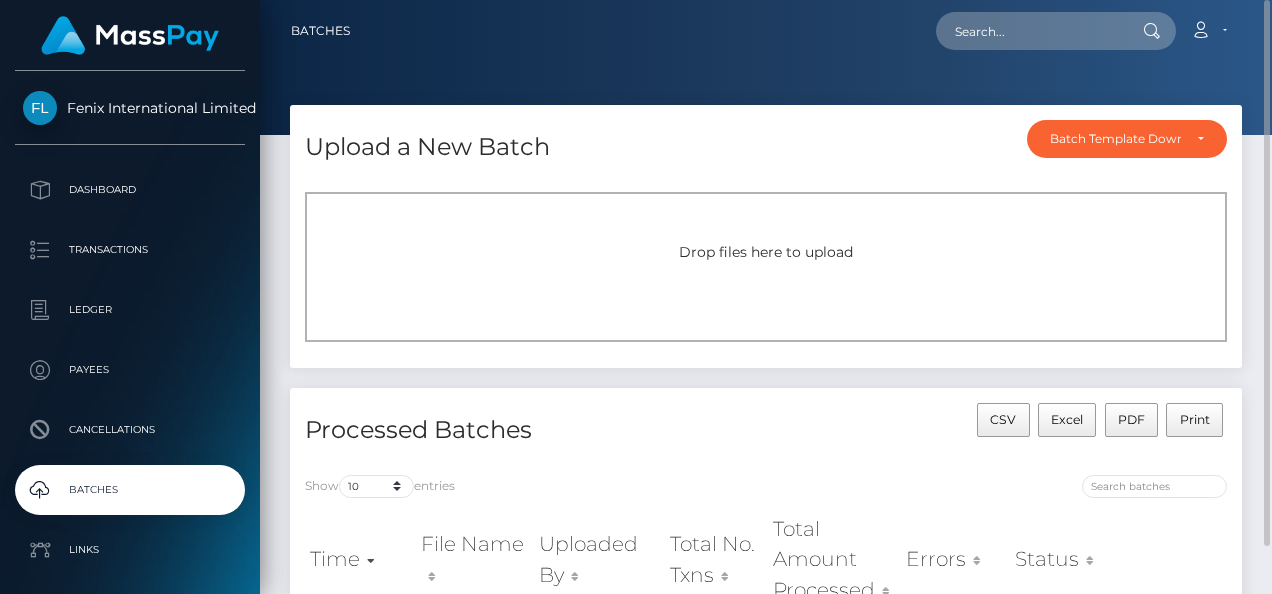 click on "Drop files here to upload" at bounding box center [766, 272] 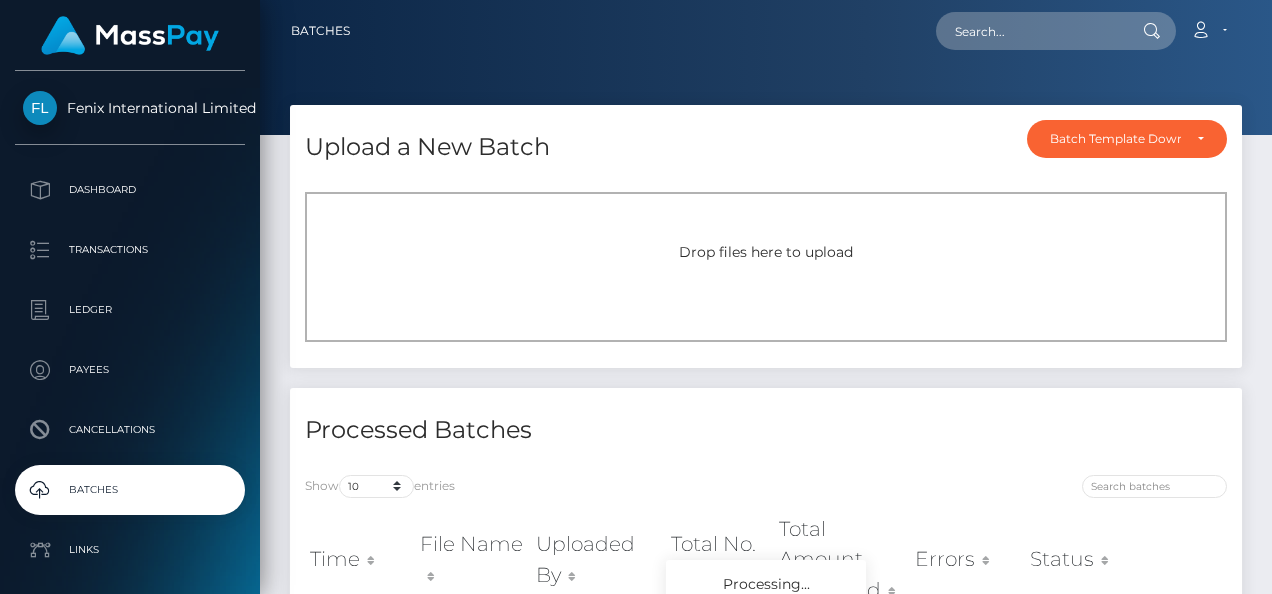 scroll, scrollTop: 0, scrollLeft: 0, axis: both 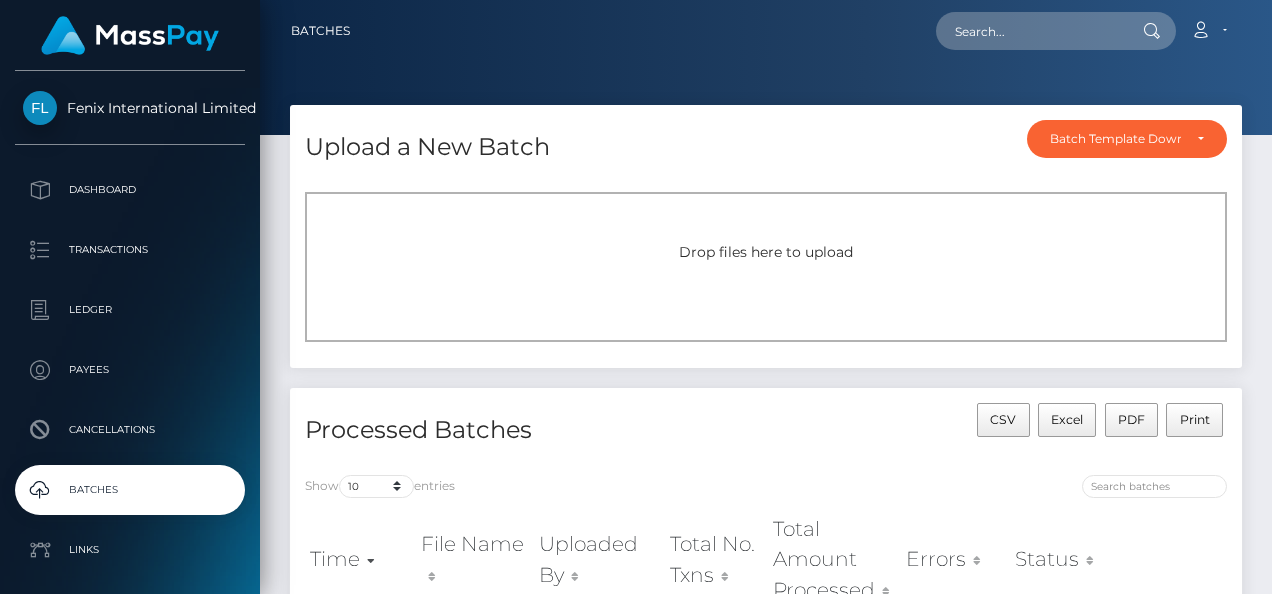 click on "Drop files here to upload" at bounding box center (766, 267) 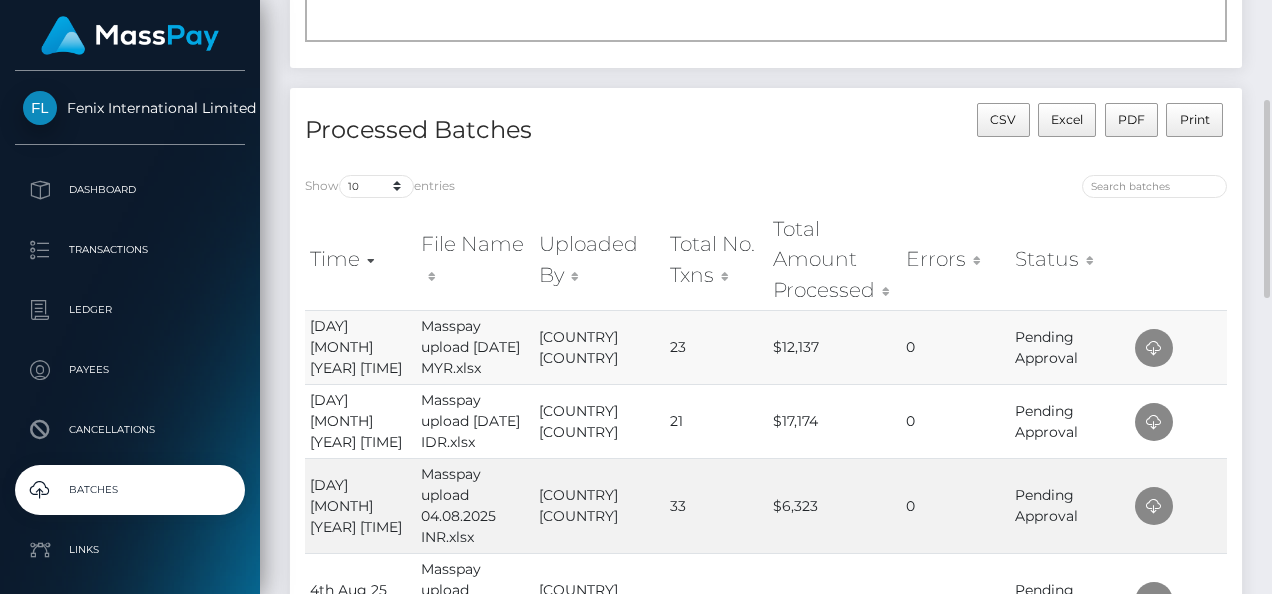 scroll, scrollTop: 200, scrollLeft: 0, axis: vertical 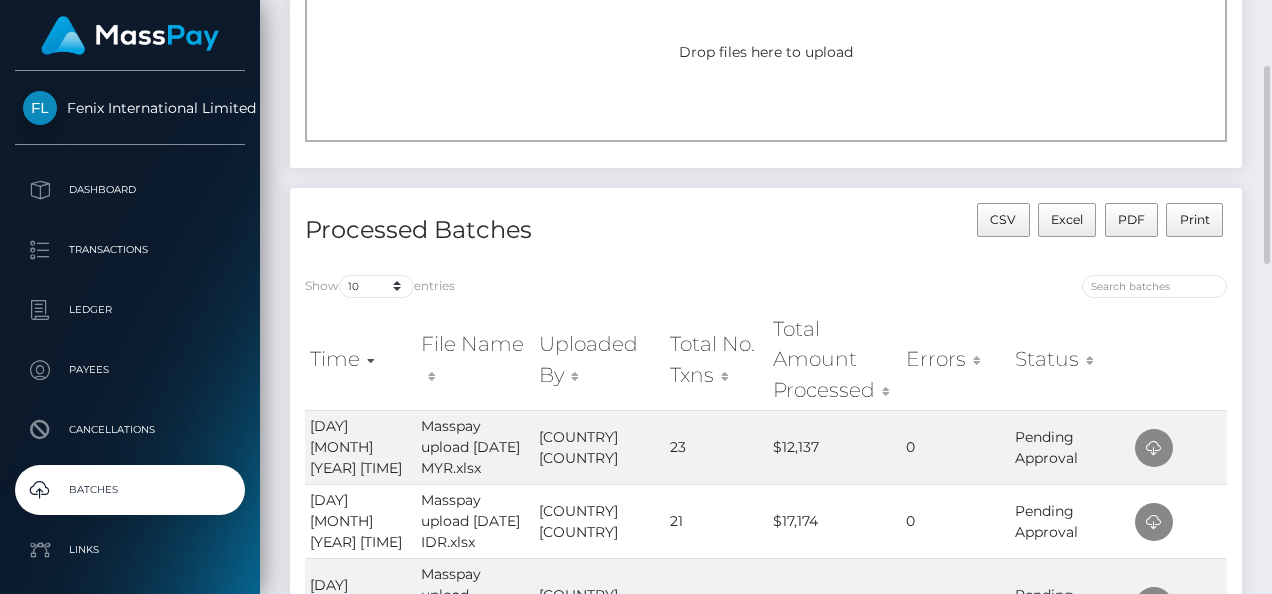 click on "Drop files here to upload" at bounding box center [766, 67] 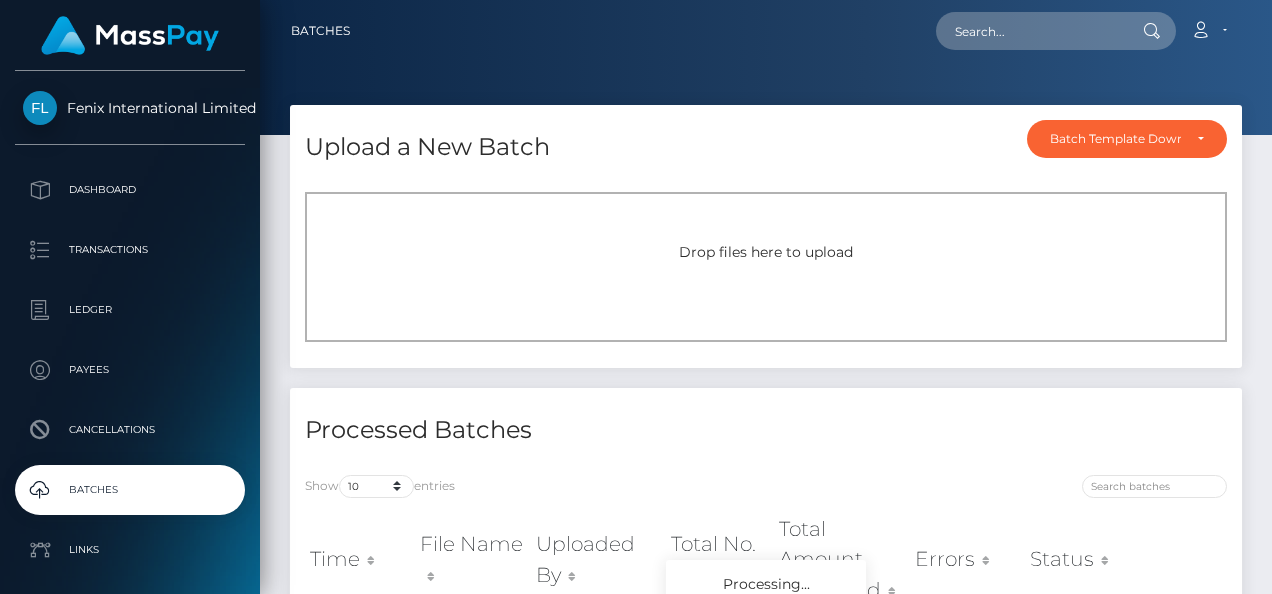 scroll, scrollTop: 0, scrollLeft: 0, axis: both 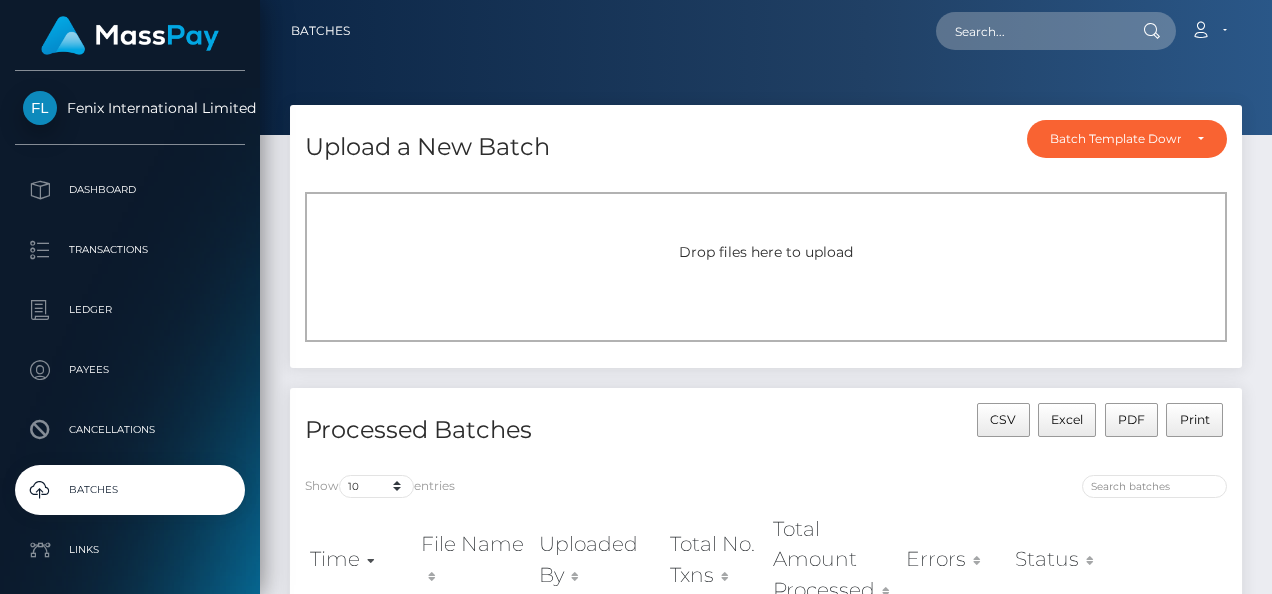 click on "Drop files here to upload" at bounding box center [766, 267] 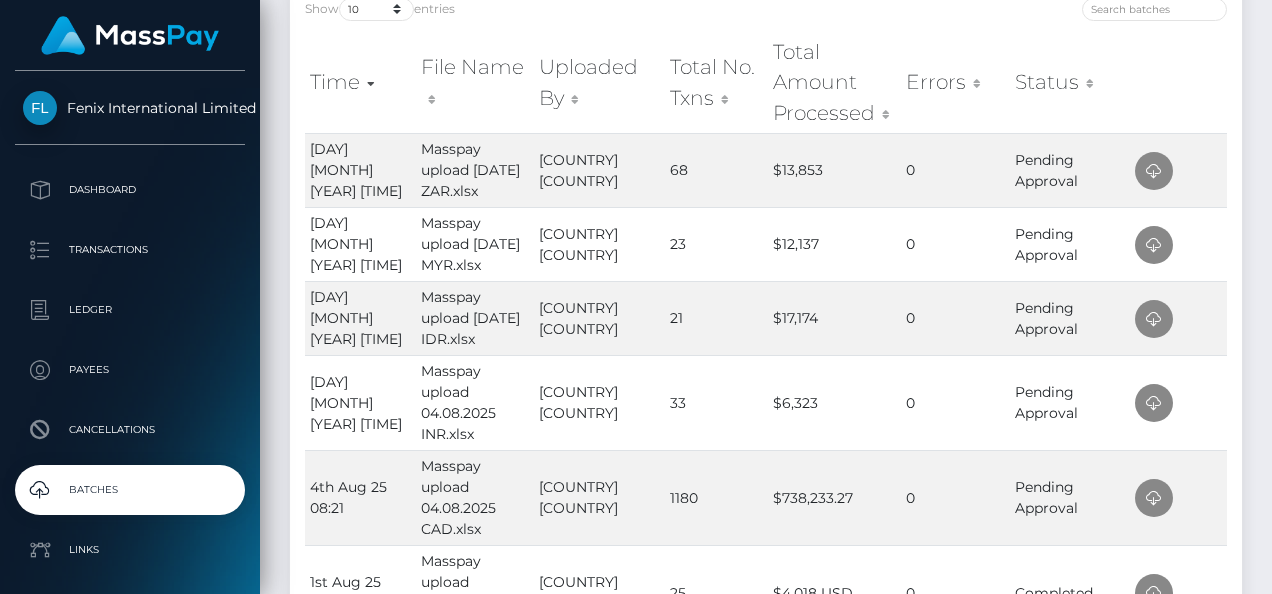scroll, scrollTop: 0, scrollLeft: 0, axis: both 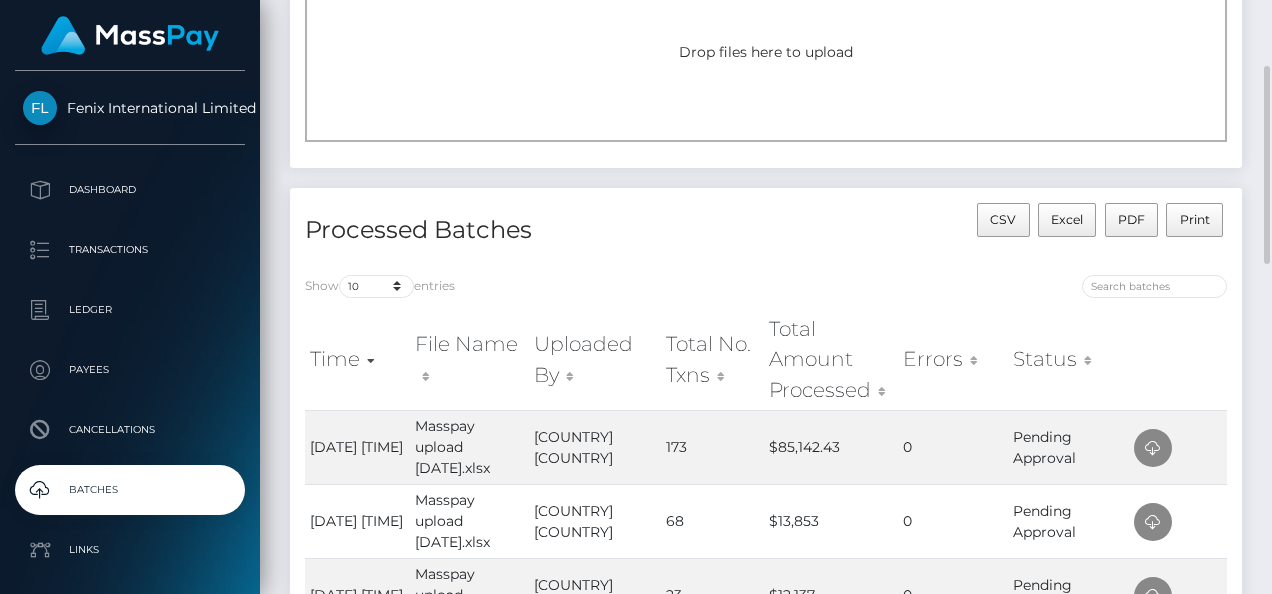 click on "Drop files here to upload" at bounding box center [766, 67] 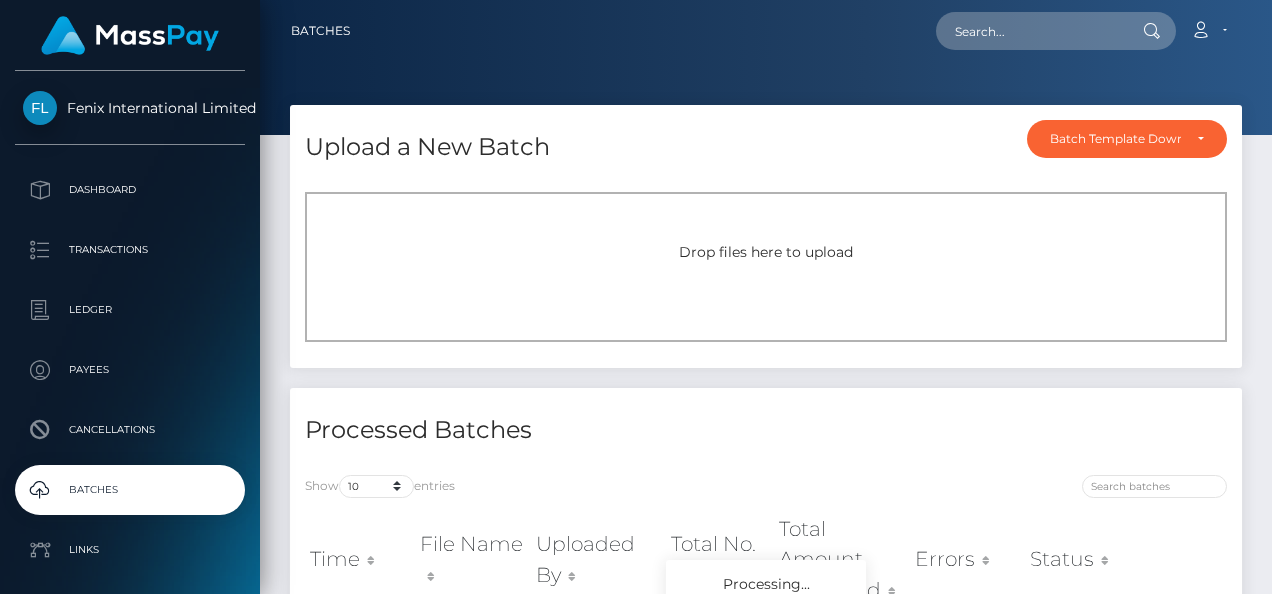 scroll, scrollTop: 0, scrollLeft: 0, axis: both 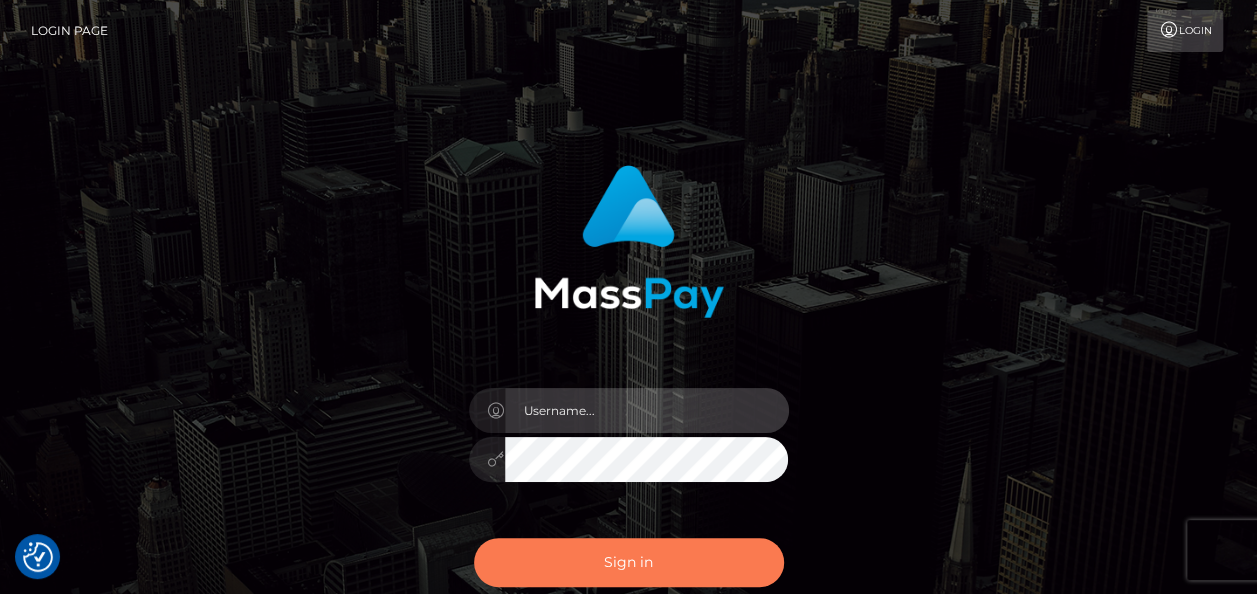 type on "[DOMAIN]" 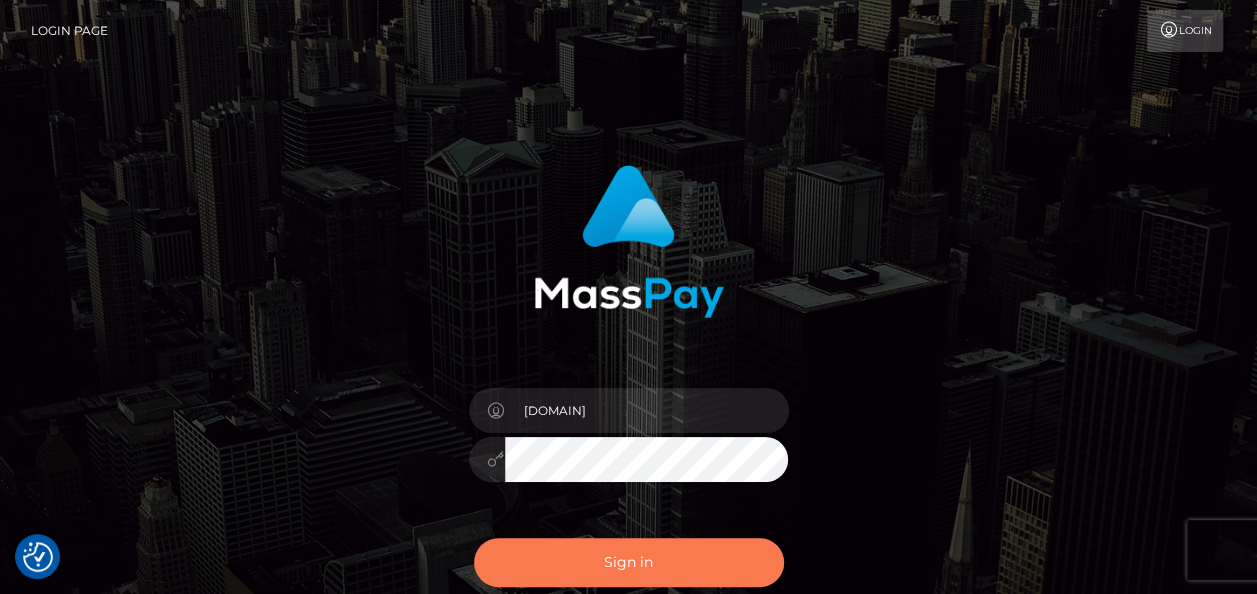 click on "Sign in" at bounding box center [629, 562] 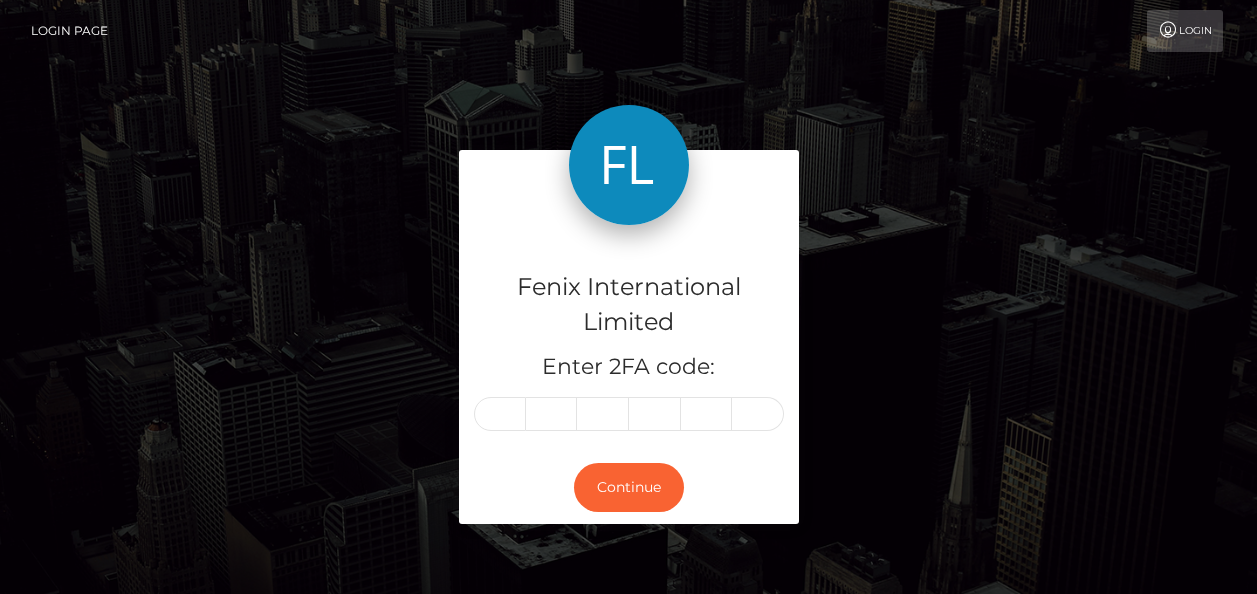 scroll, scrollTop: 0, scrollLeft: 0, axis: both 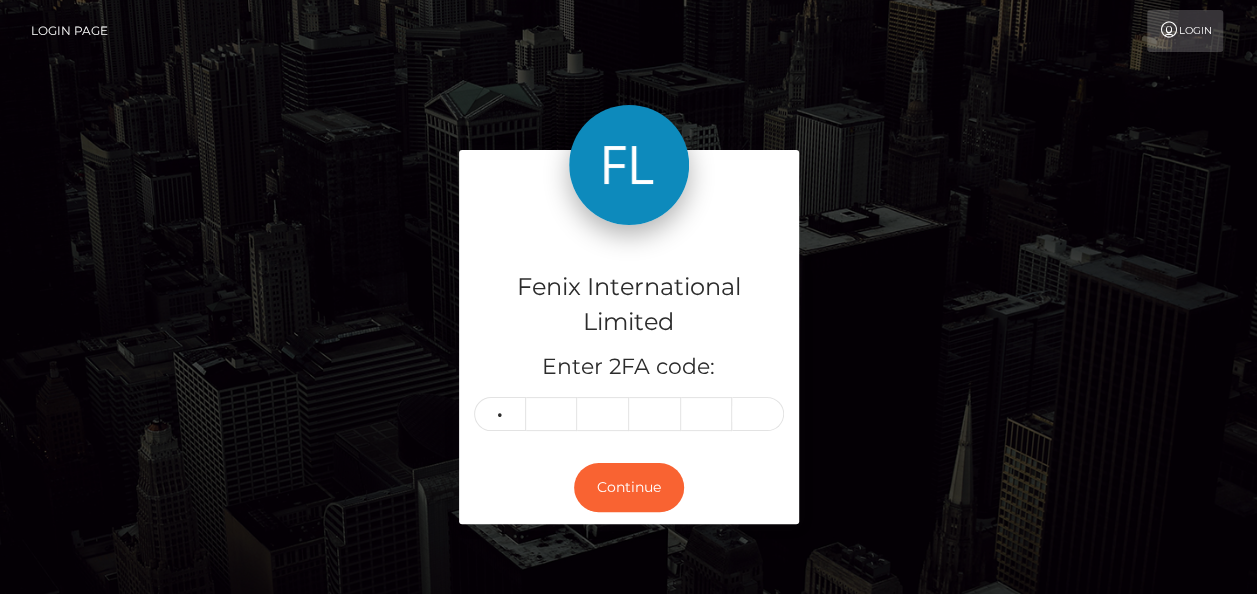 type on "8" 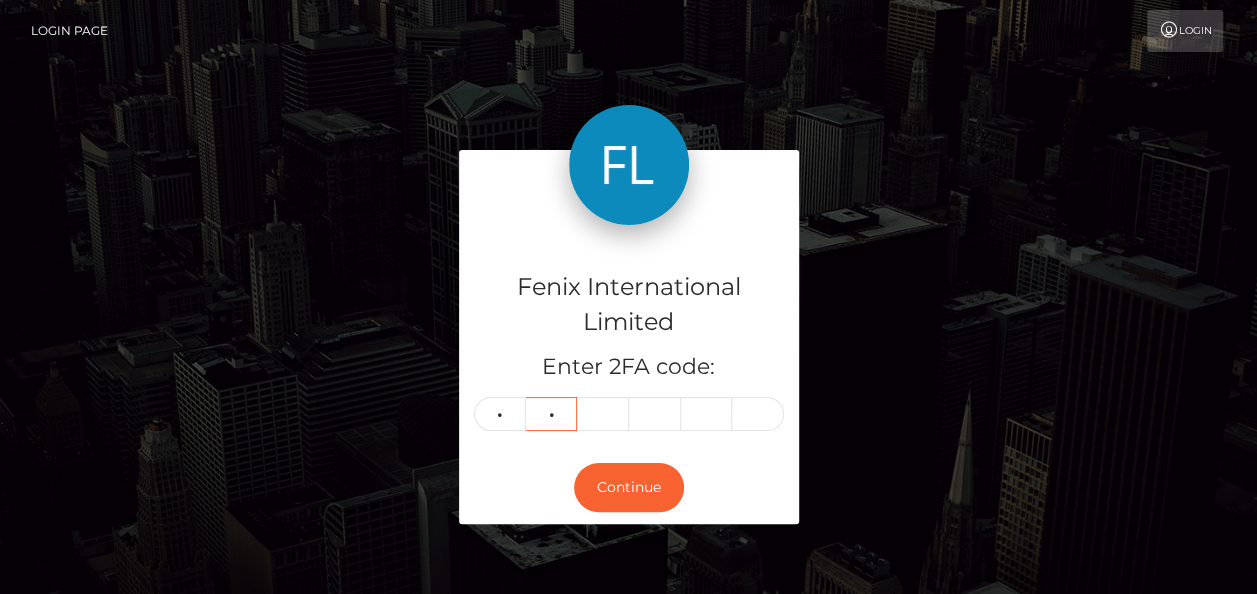 type on "1" 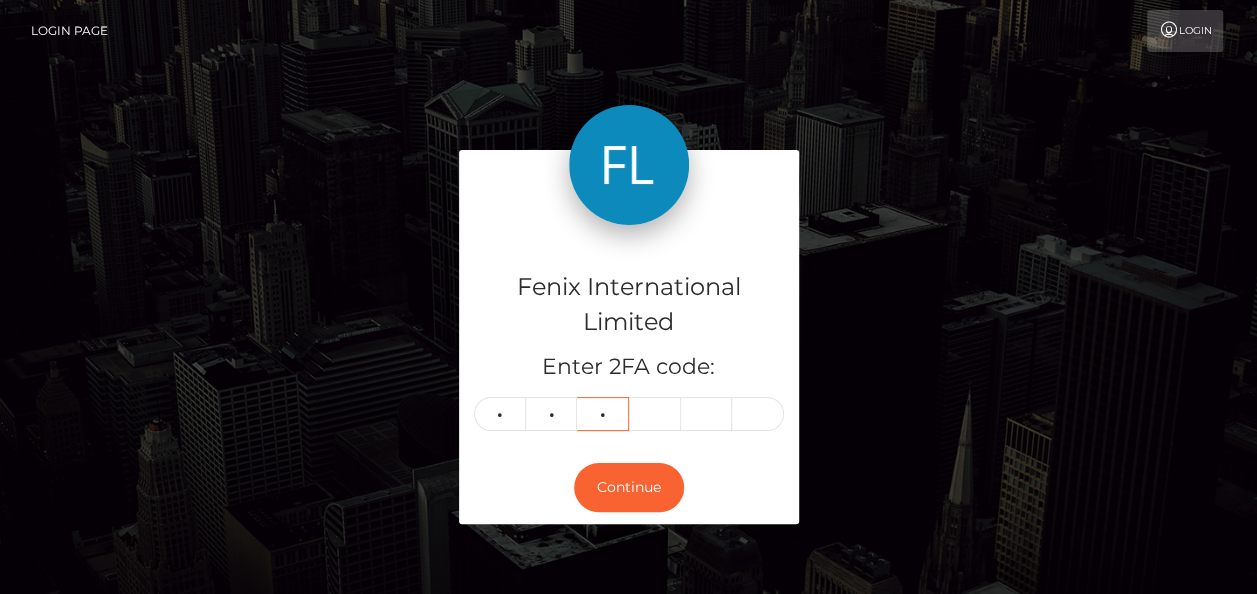 type on "6" 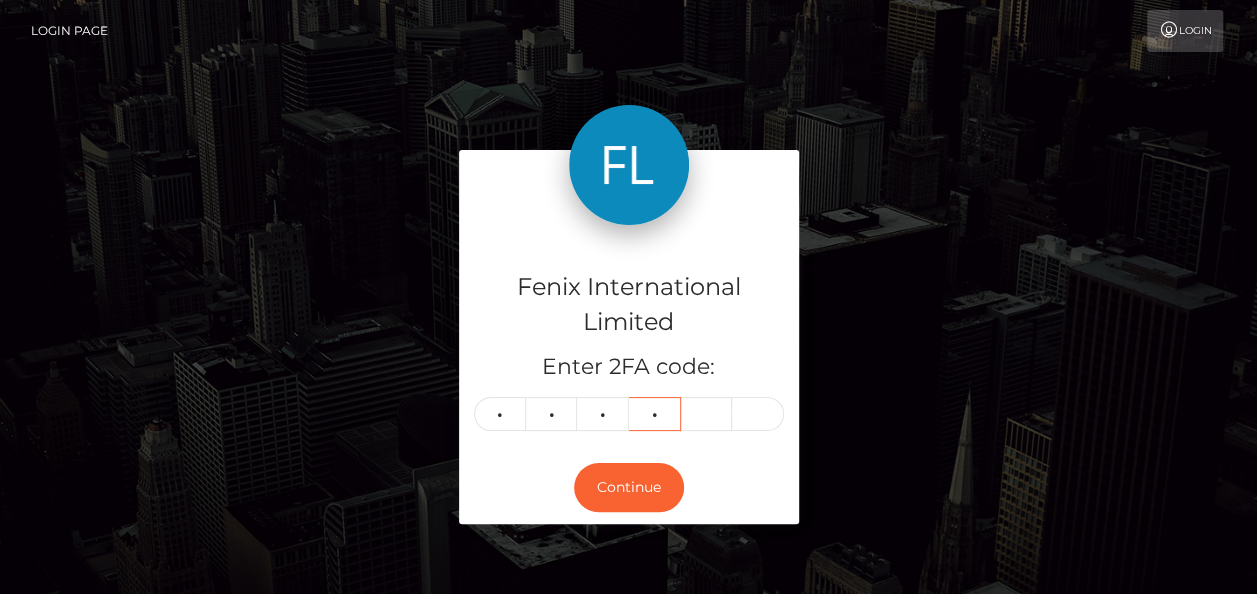 type on "2" 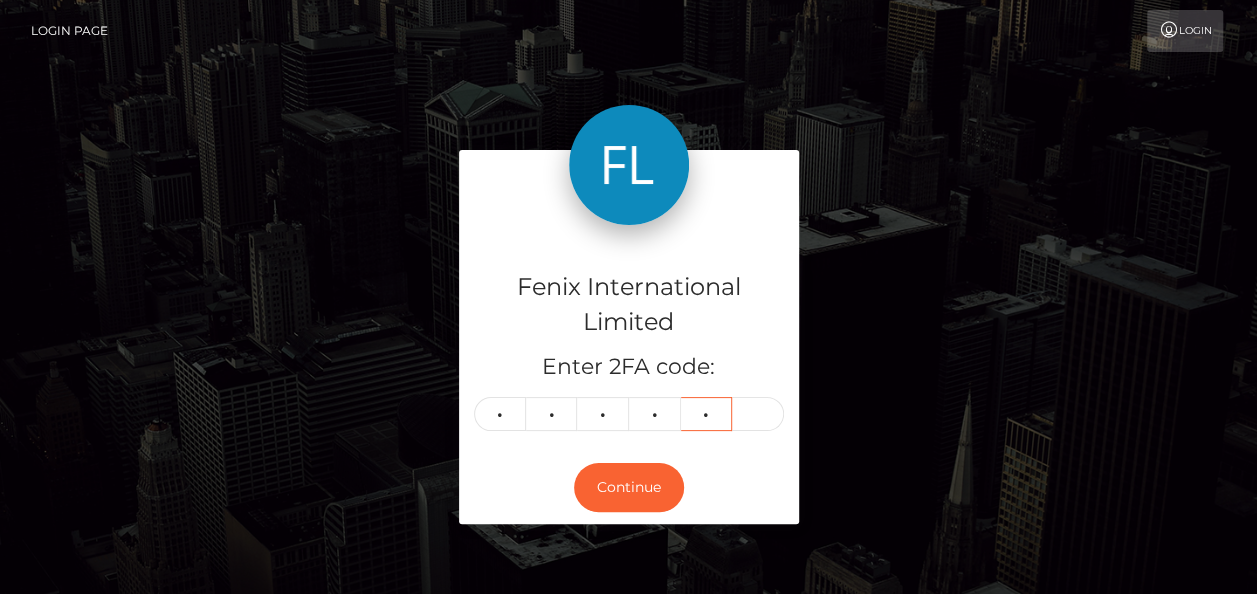 type on "0" 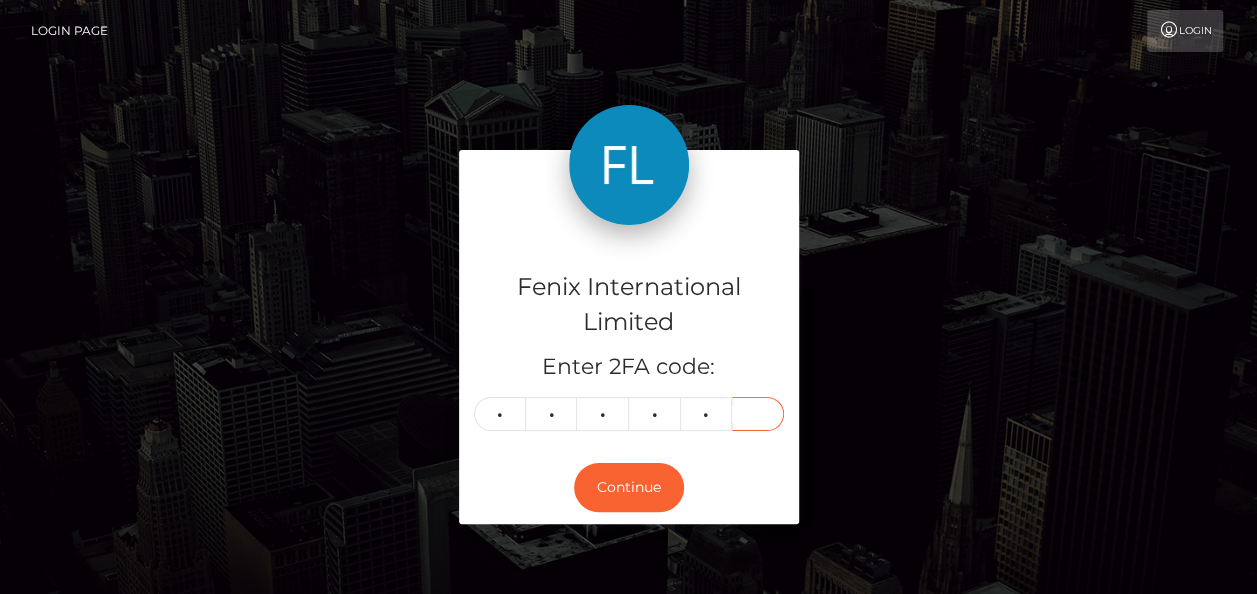 type on "0" 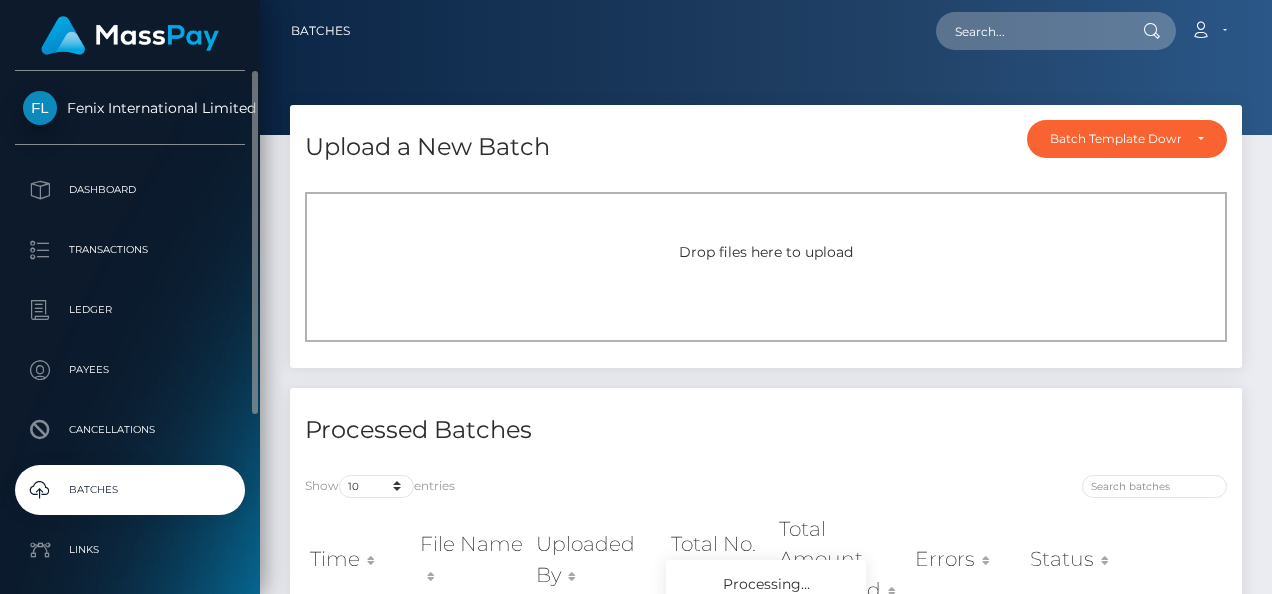 scroll, scrollTop: 0, scrollLeft: 0, axis: both 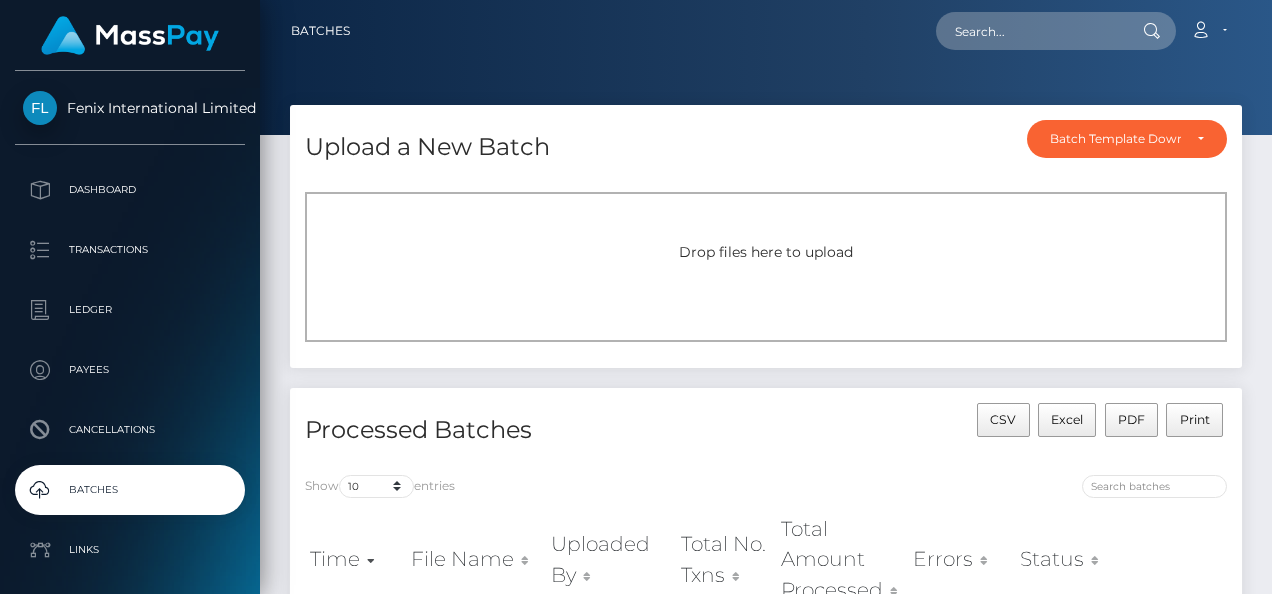 click on "Drop files here to upload" at bounding box center (766, 267) 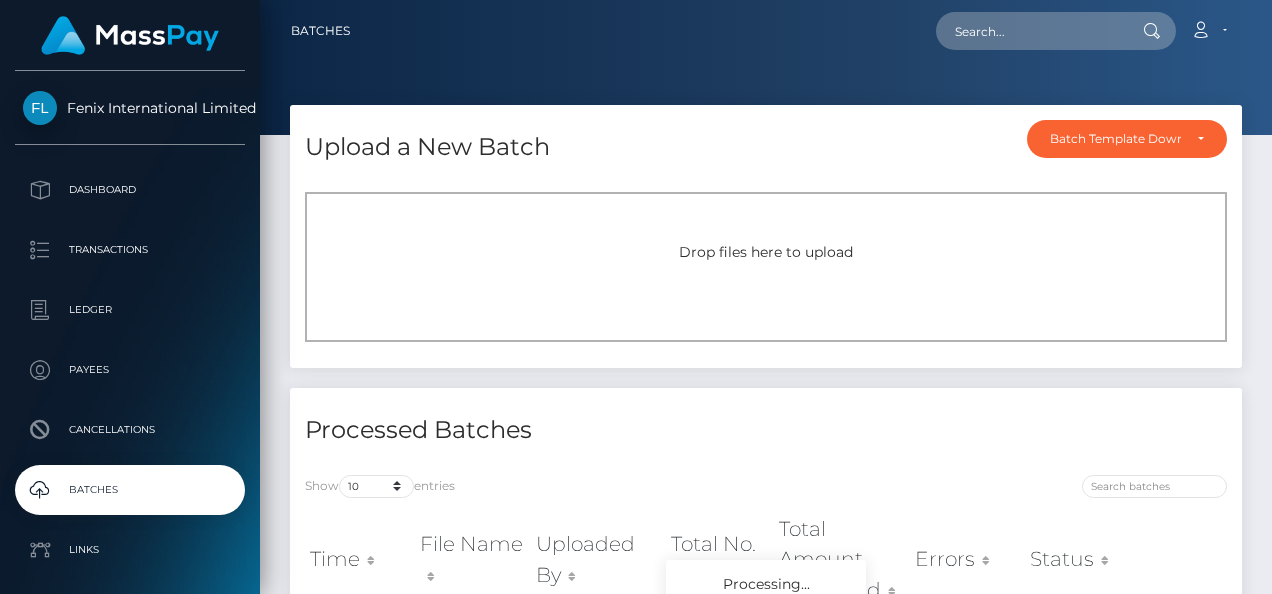 scroll, scrollTop: 0, scrollLeft: 0, axis: both 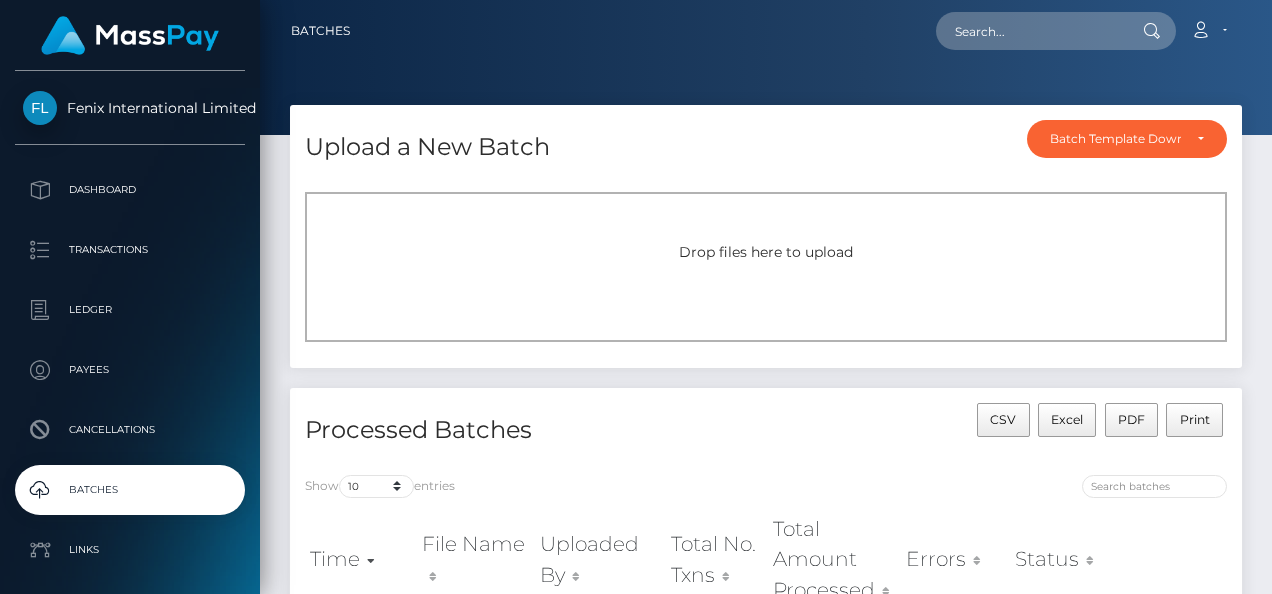 click on "Drop files here to upload" at bounding box center (766, 267) 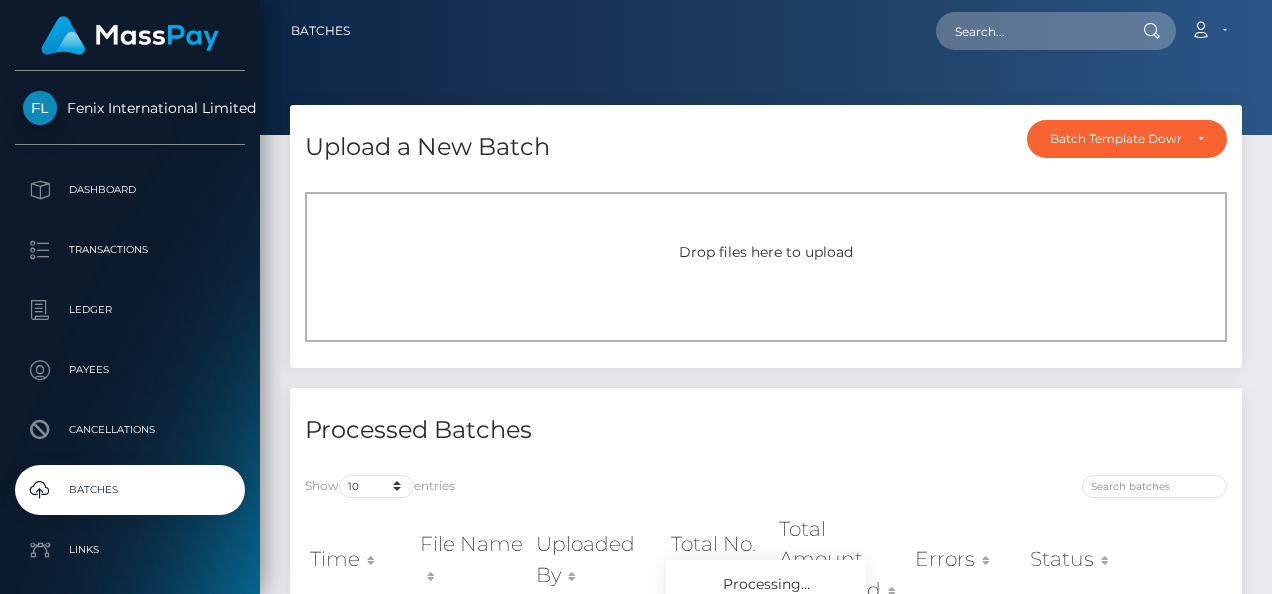 scroll, scrollTop: 0, scrollLeft: 0, axis: both 